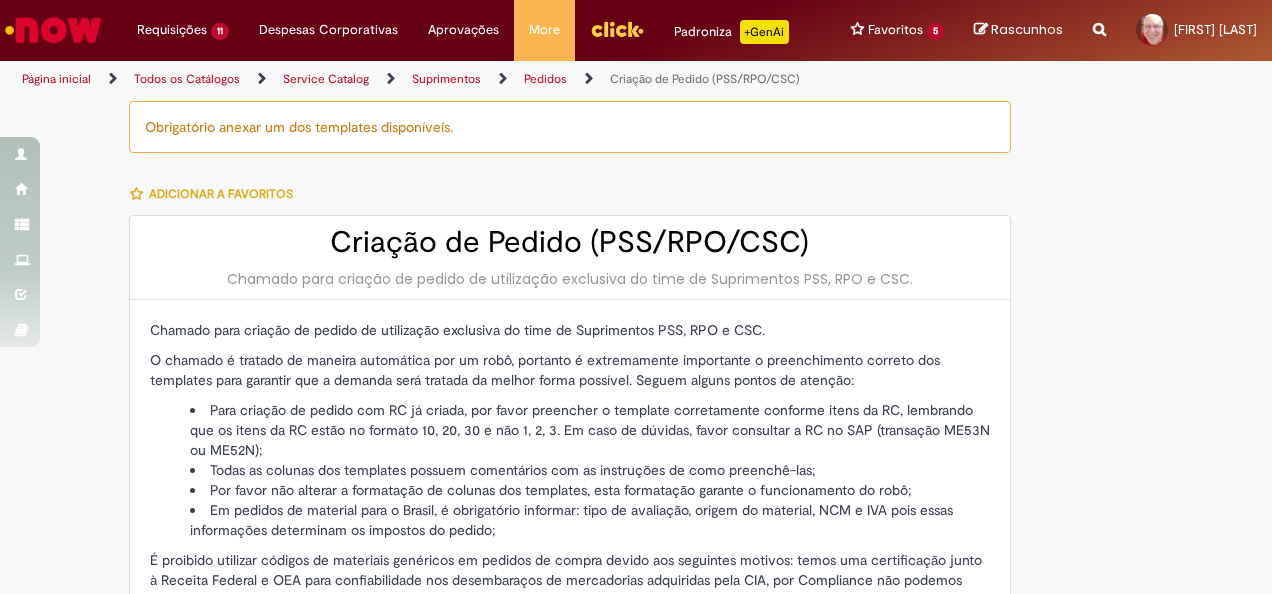 scroll, scrollTop: 0, scrollLeft: 0, axis: both 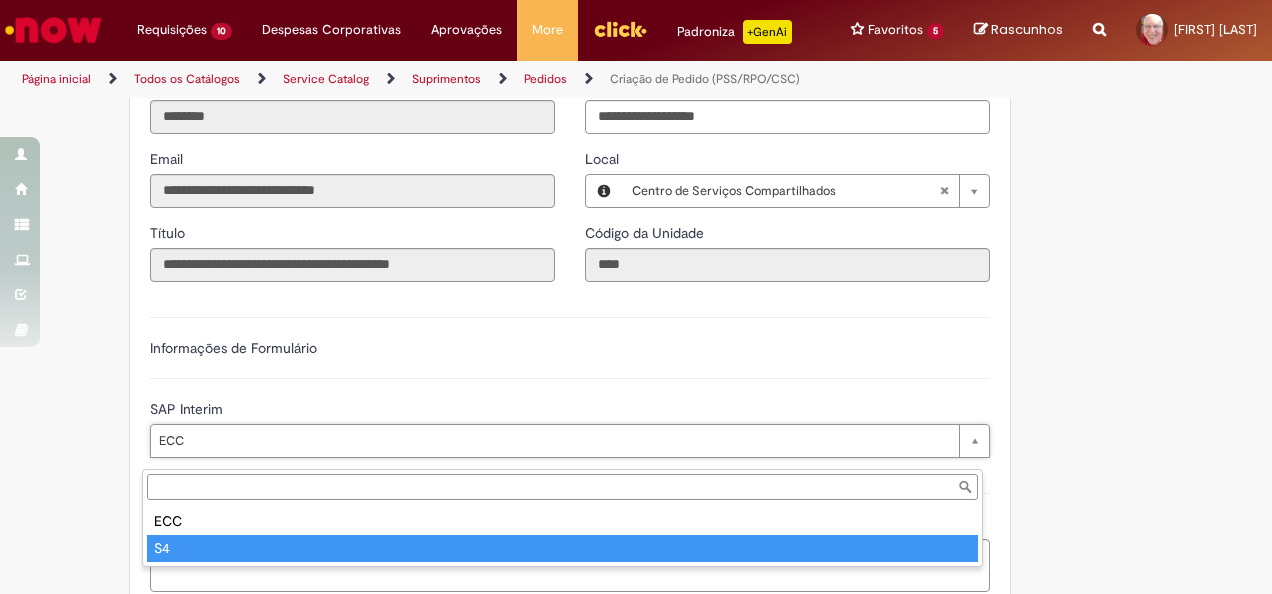 type on "**" 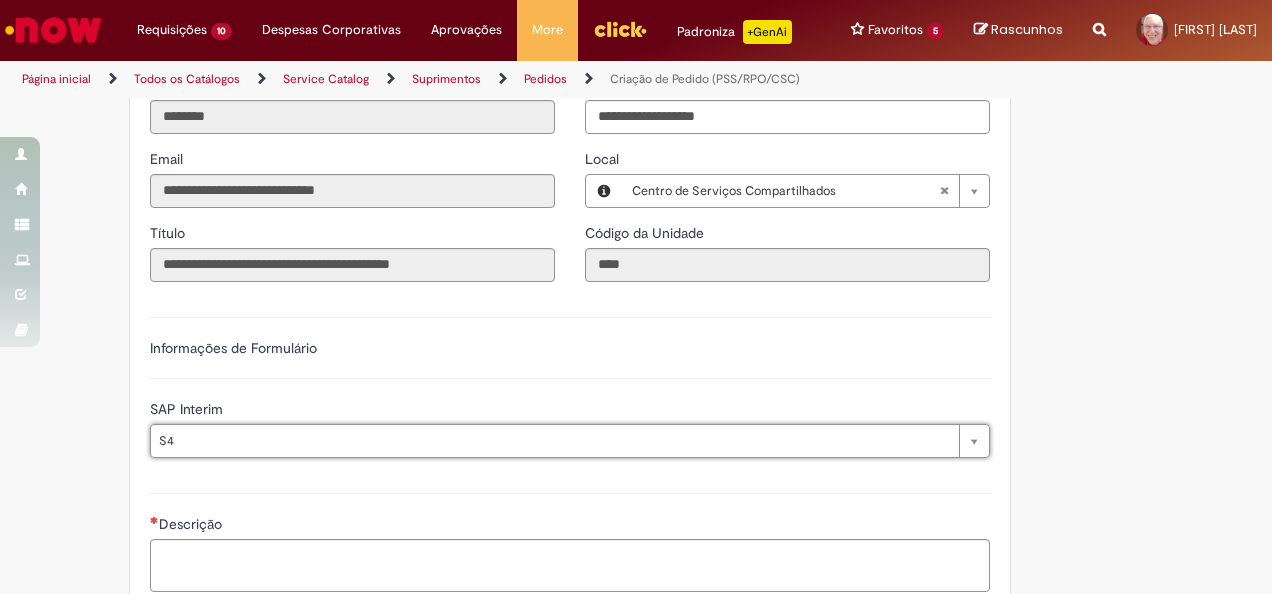 scroll, scrollTop: 0, scrollLeft: 15, axis: horizontal 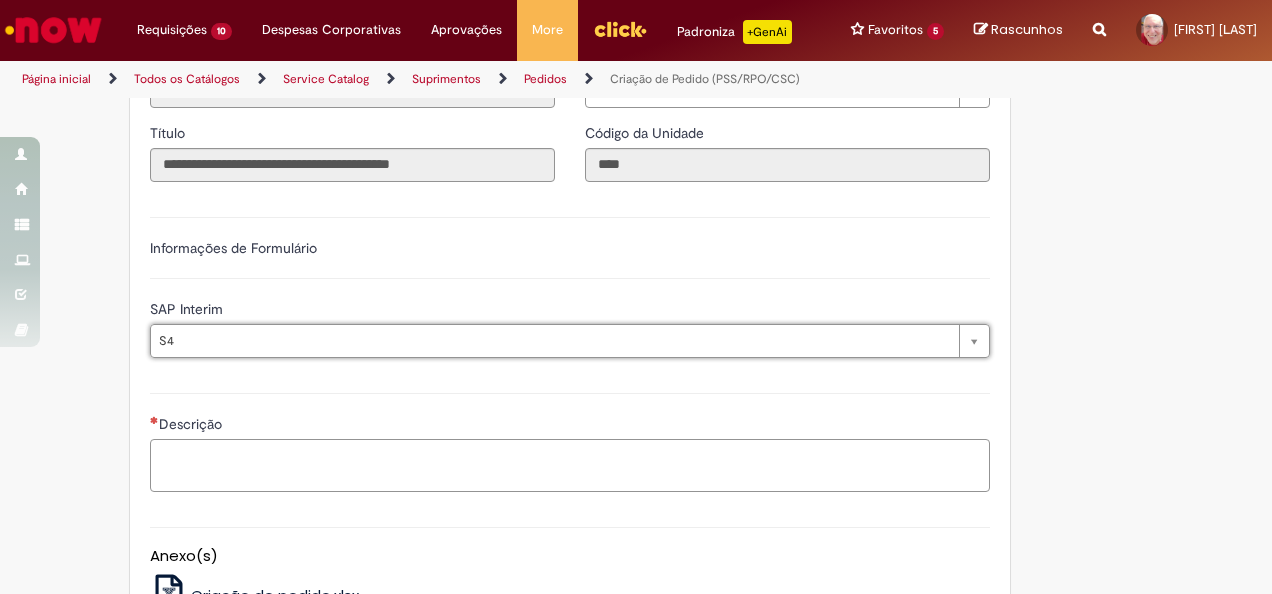 click on "Descrição" at bounding box center [570, 465] 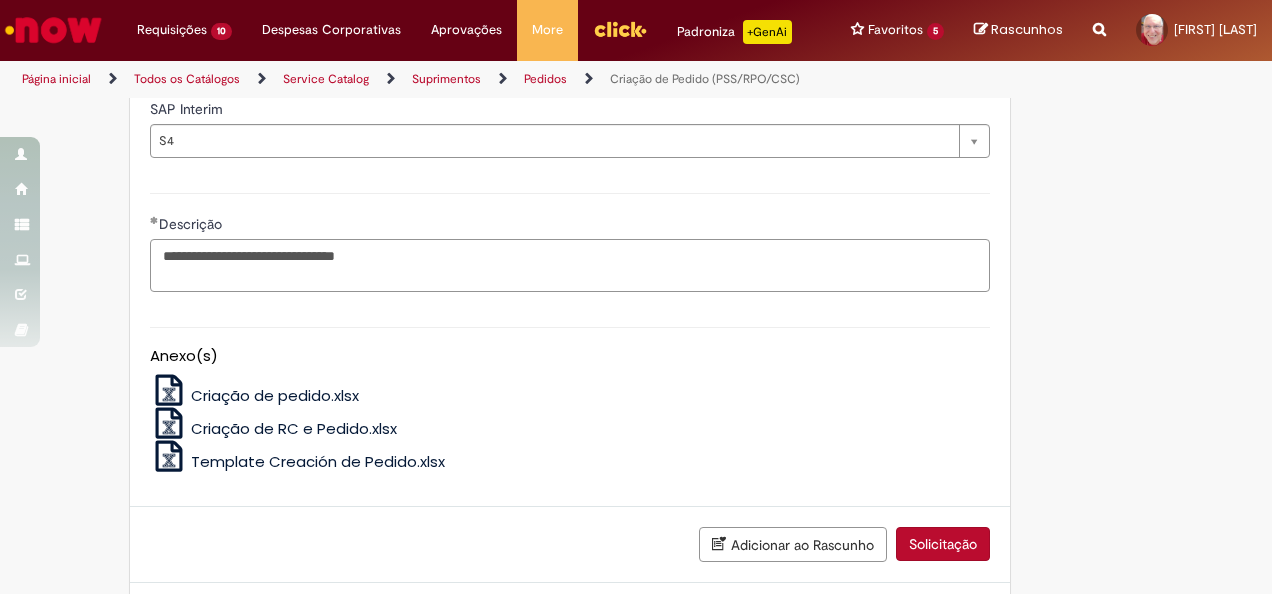 scroll, scrollTop: 1110, scrollLeft: 0, axis: vertical 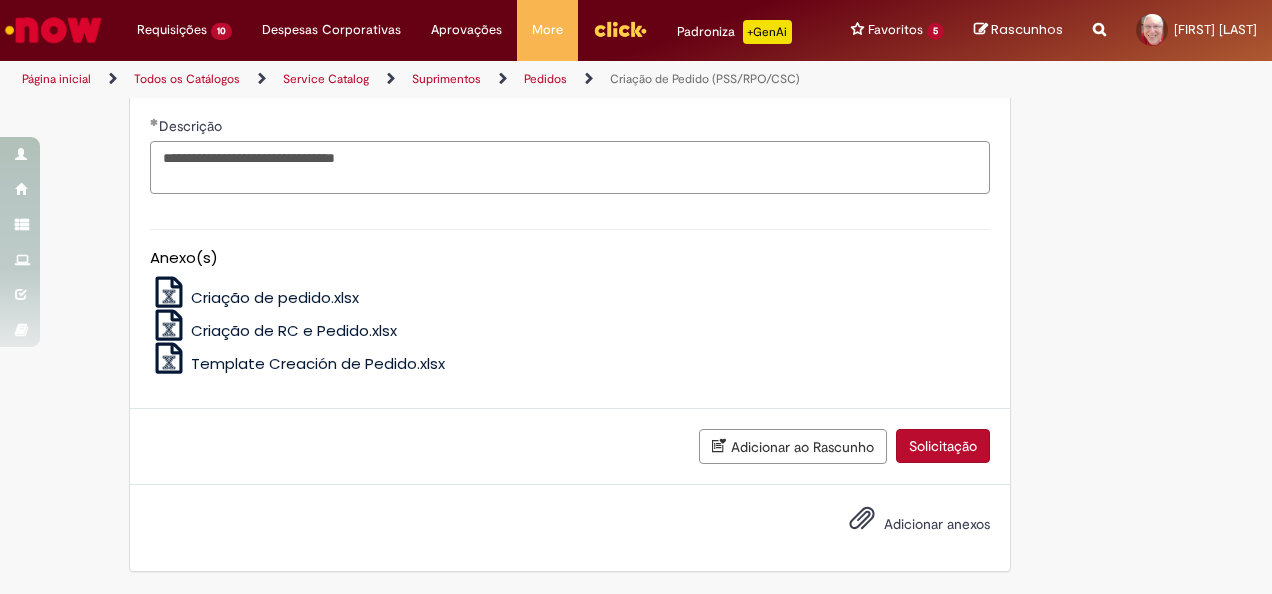 type on "**********" 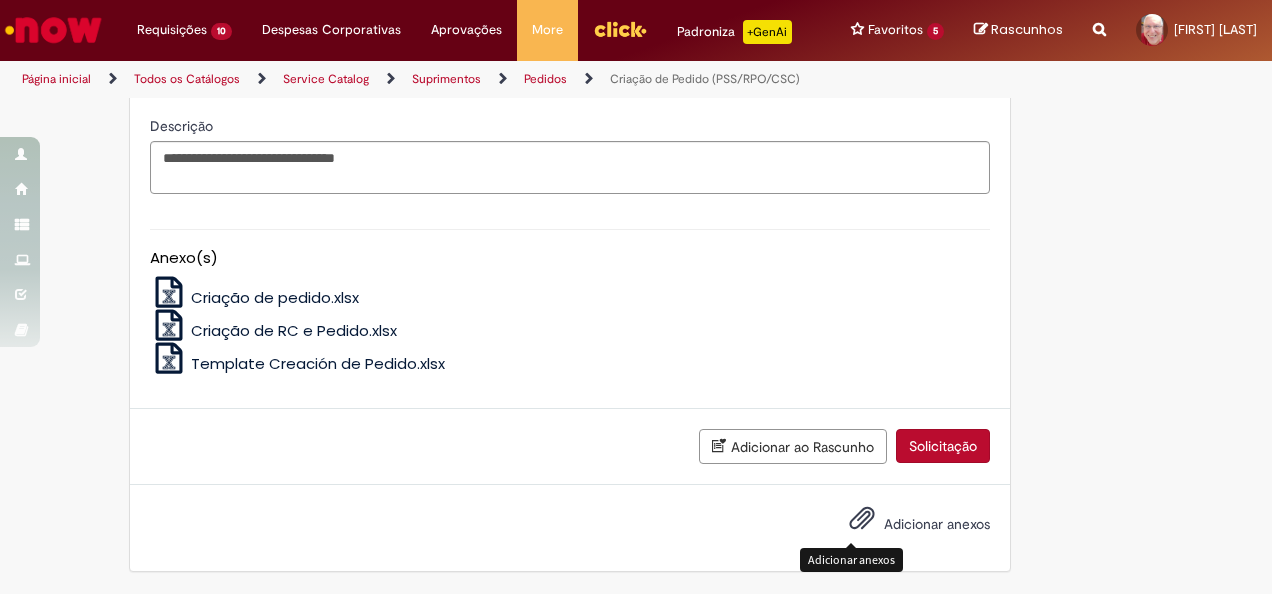 click at bounding box center [862, 519] 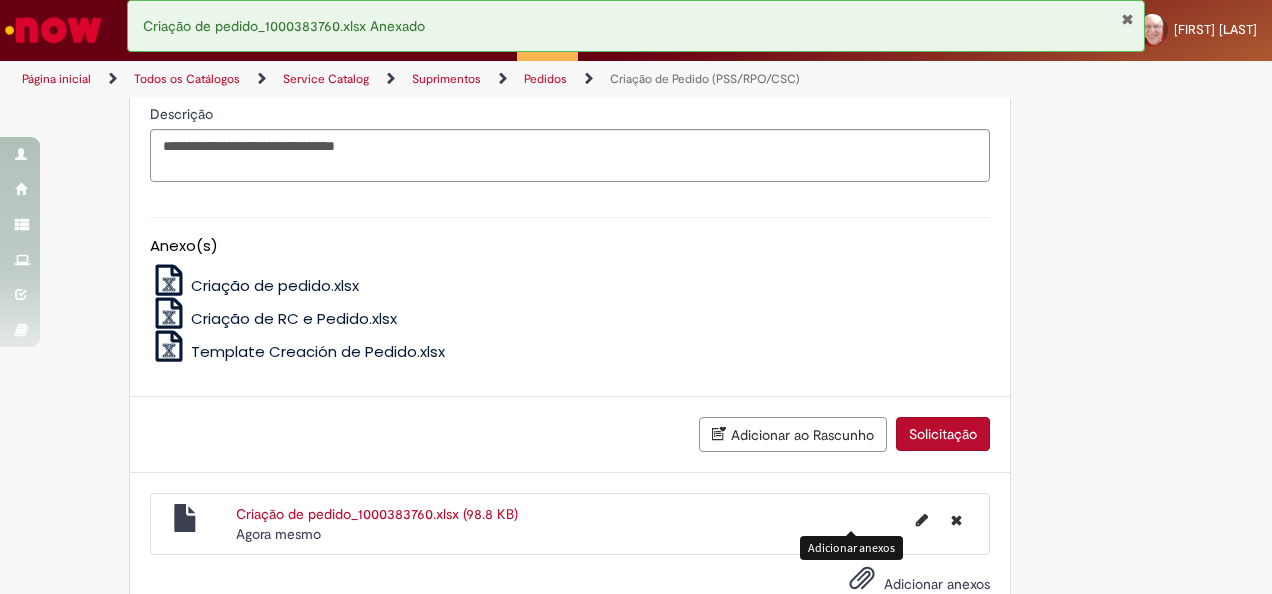 click on "Solicitação" at bounding box center [943, 434] 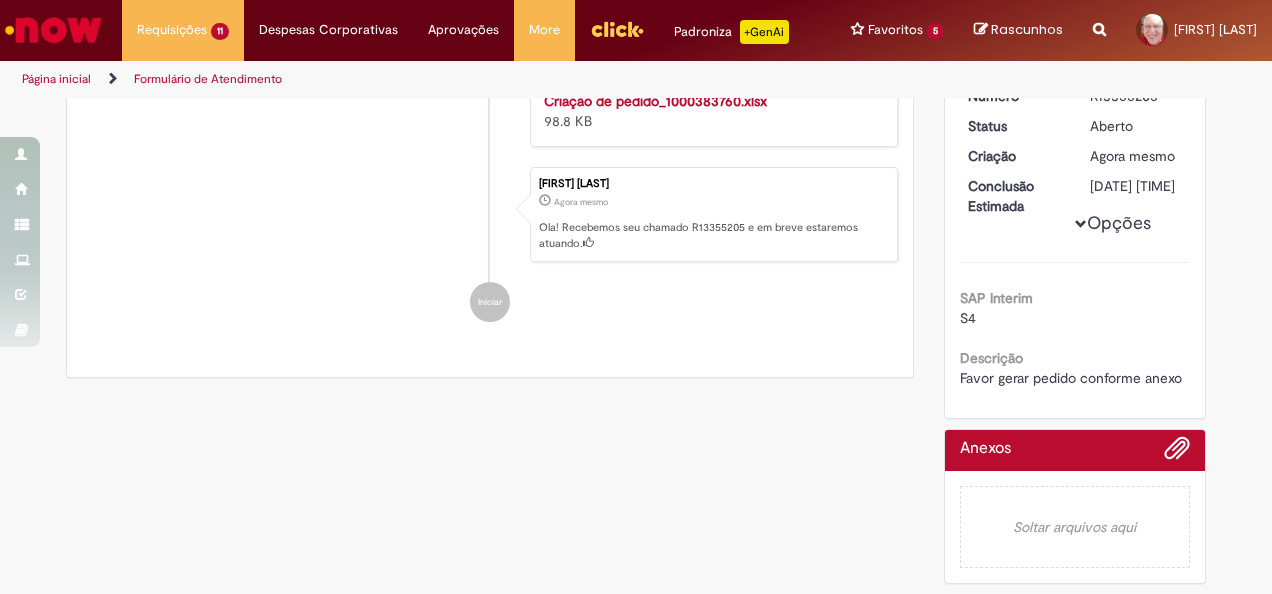 scroll, scrollTop: 0, scrollLeft: 0, axis: both 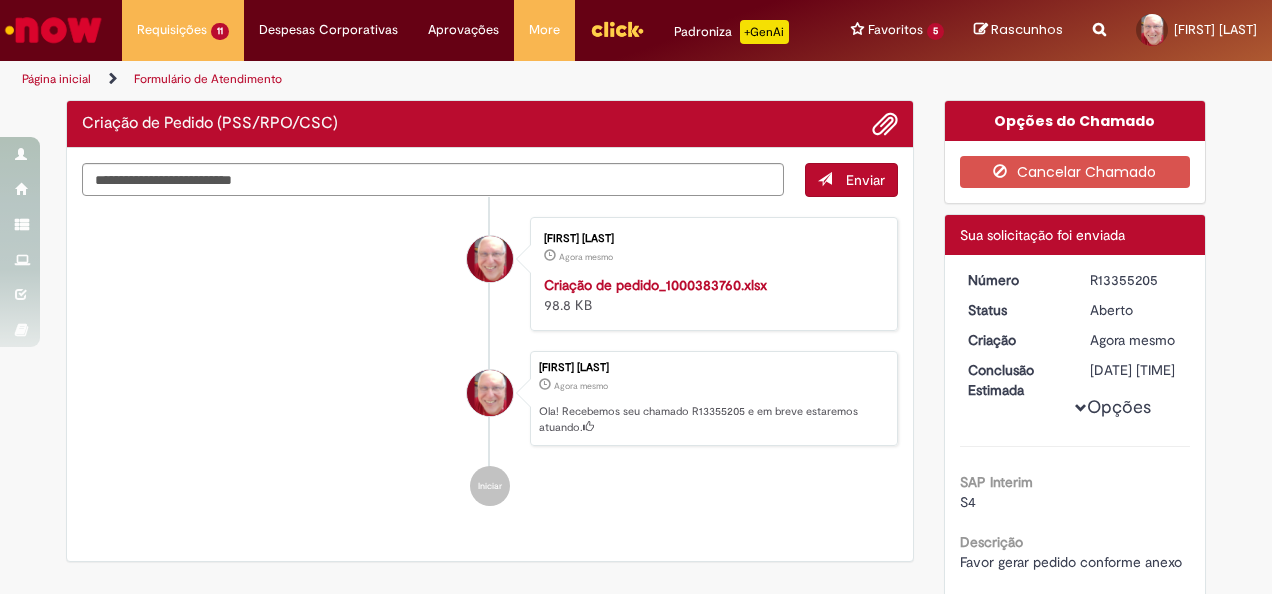 click on "R13355205" at bounding box center (1136, 280) 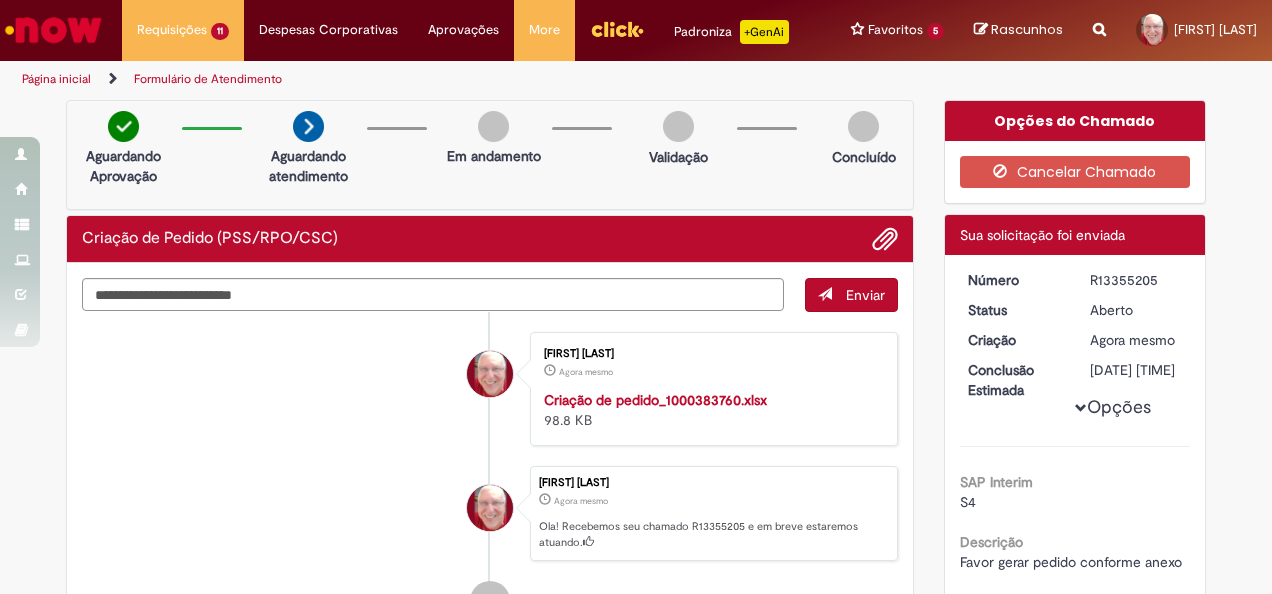copy on "R13355205" 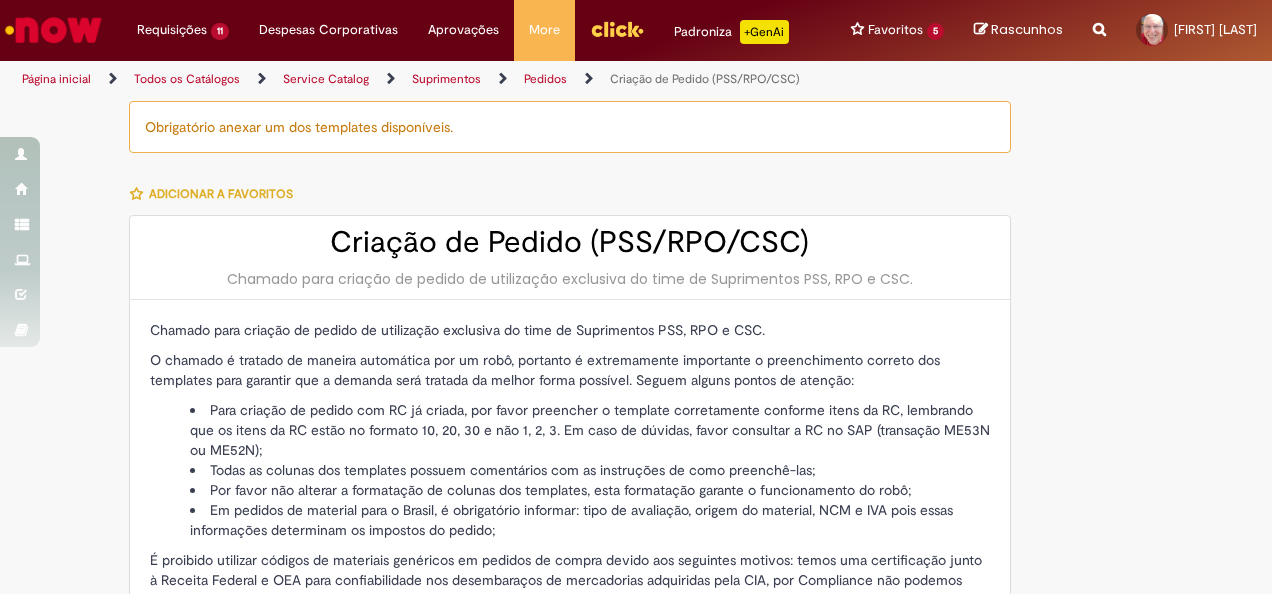 type on "********" 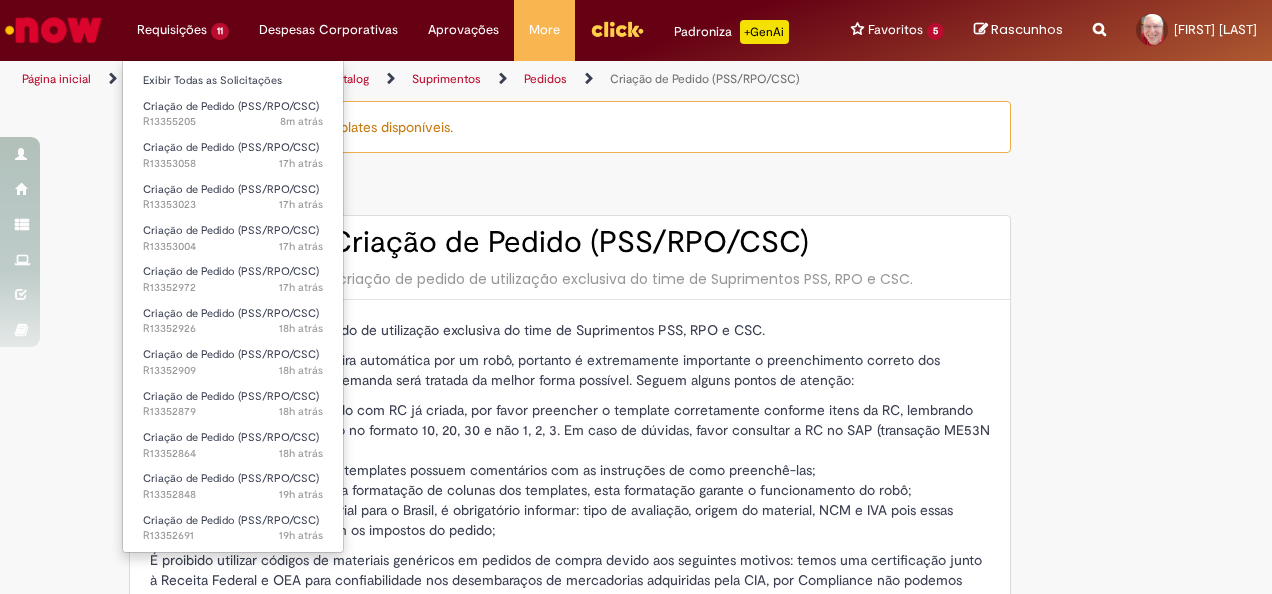 type on "**********" 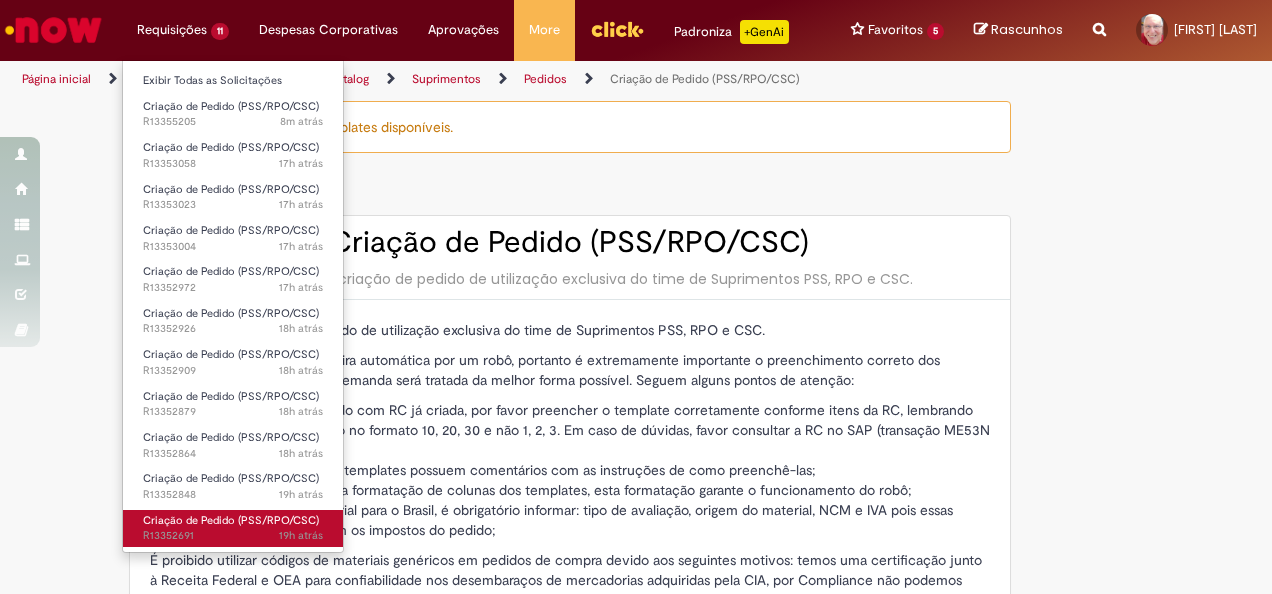 click on "19h atrás 19 horas atrás  R13352691" at bounding box center [233, 536] 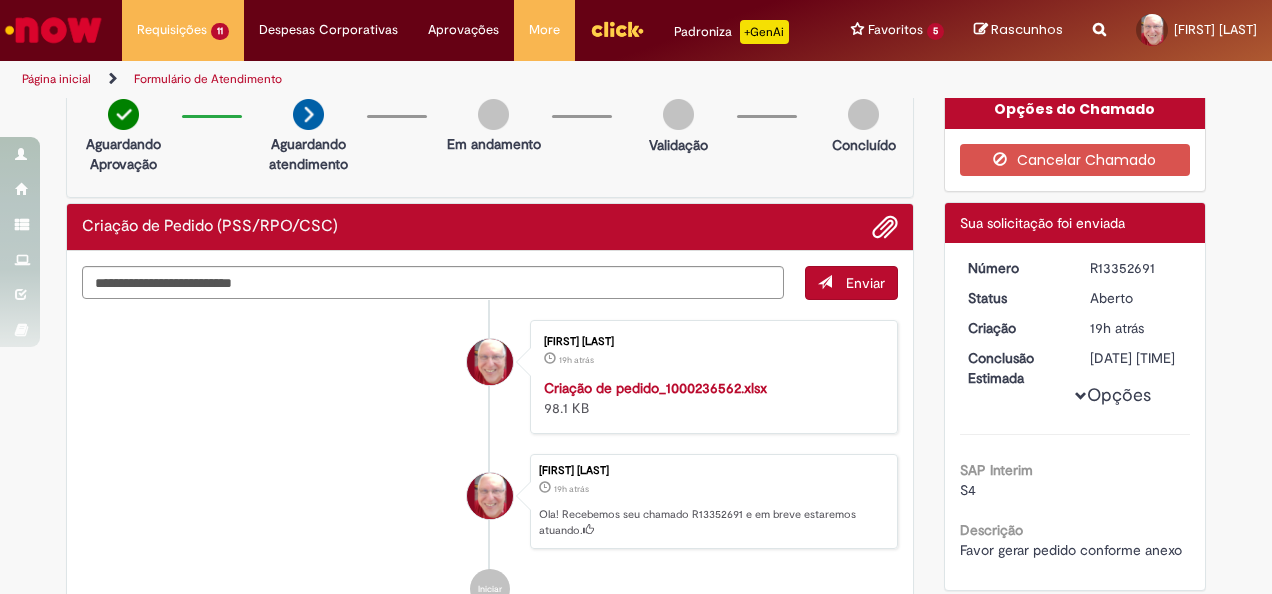 scroll, scrollTop: 0, scrollLeft: 0, axis: both 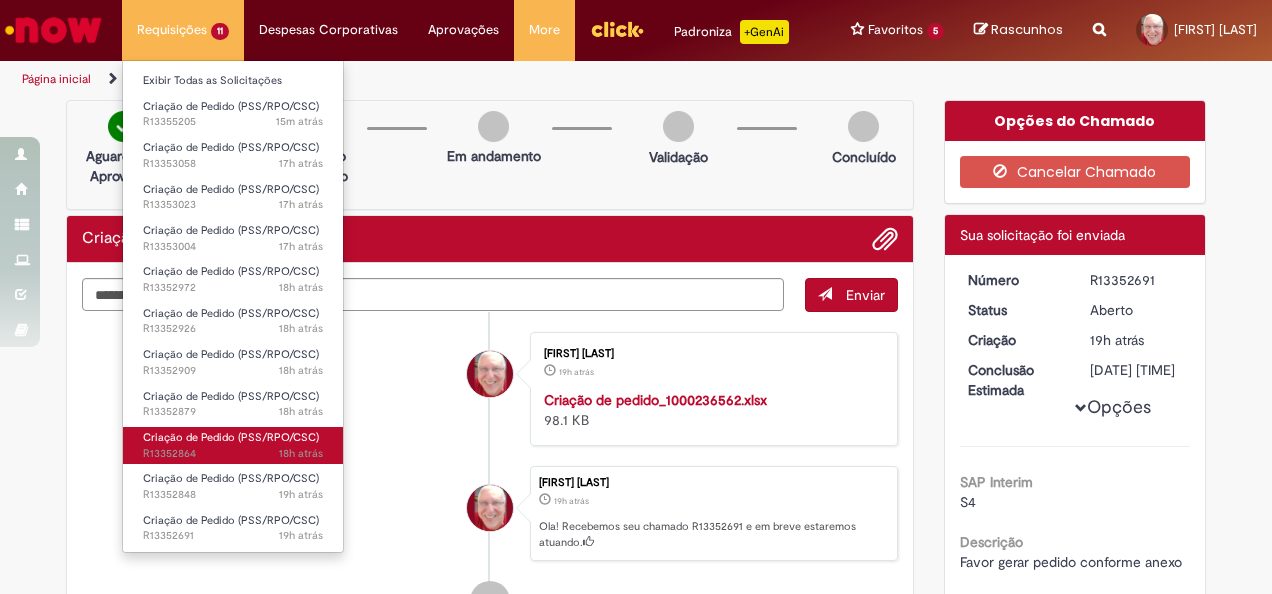 click on "18h atrás 18 horas atrás  R13352864" at bounding box center [233, 454] 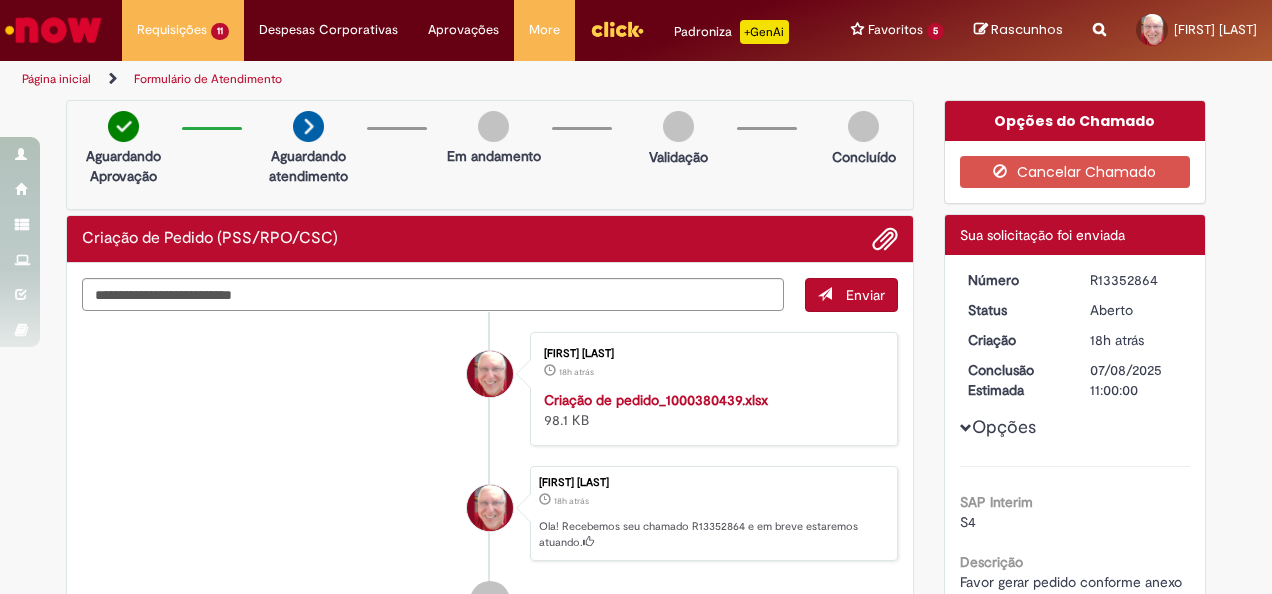 click on "R13352864" at bounding box center [1136, 280] 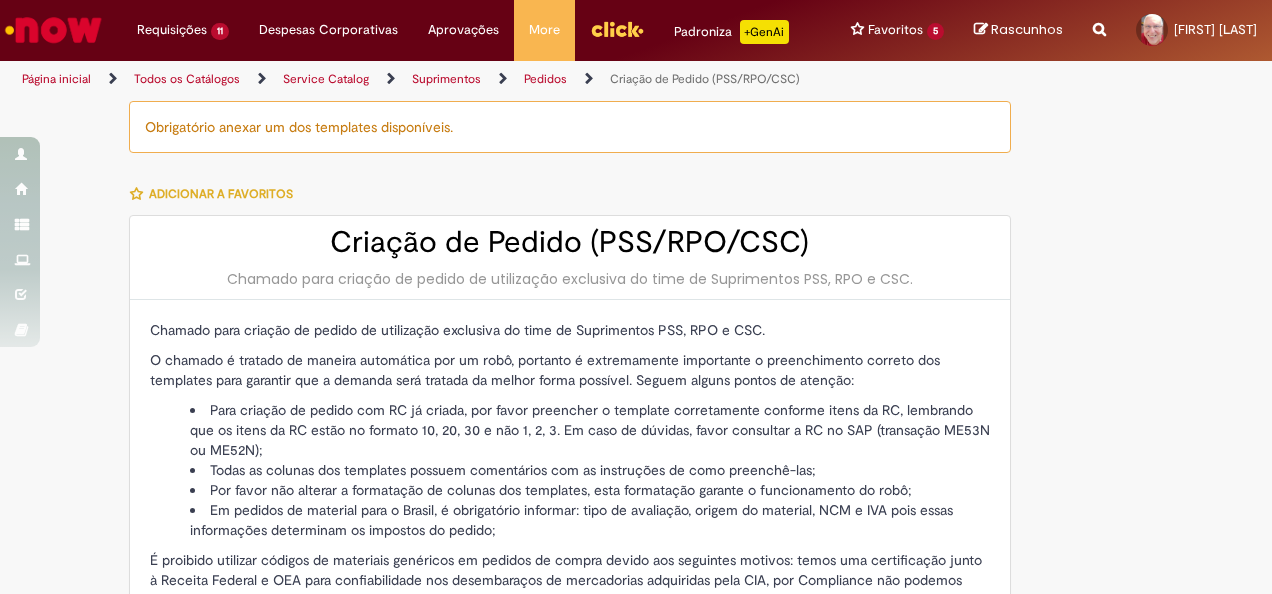 scroll, scrollTop: 0, scrollLeft: 0, axis: both 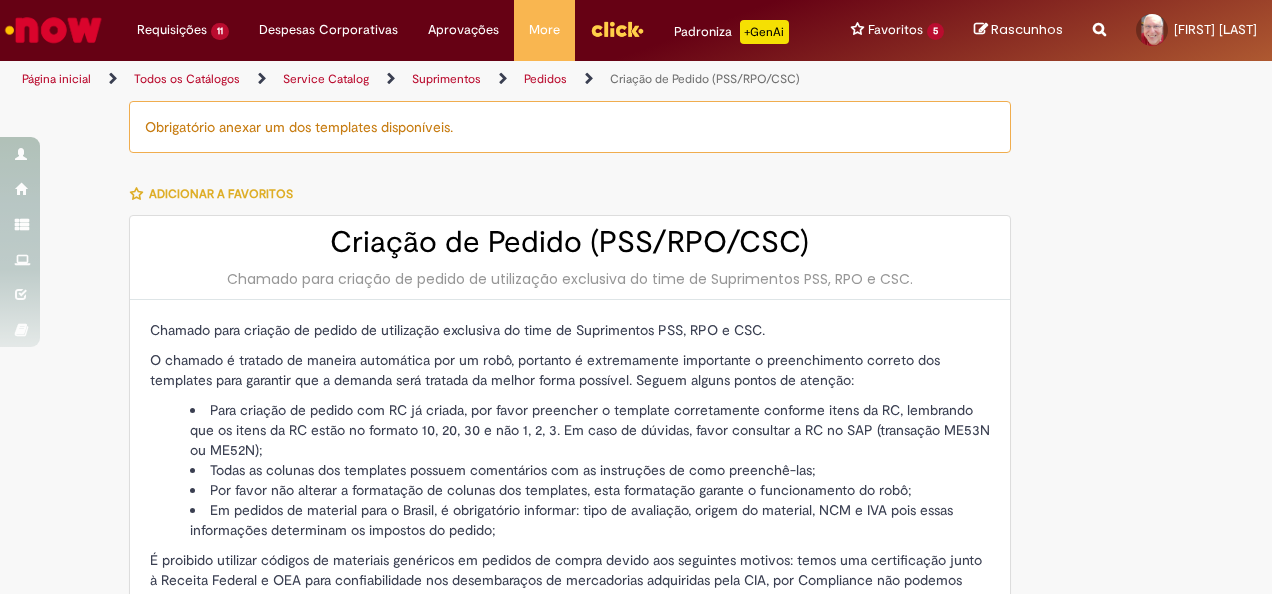 type on "********" 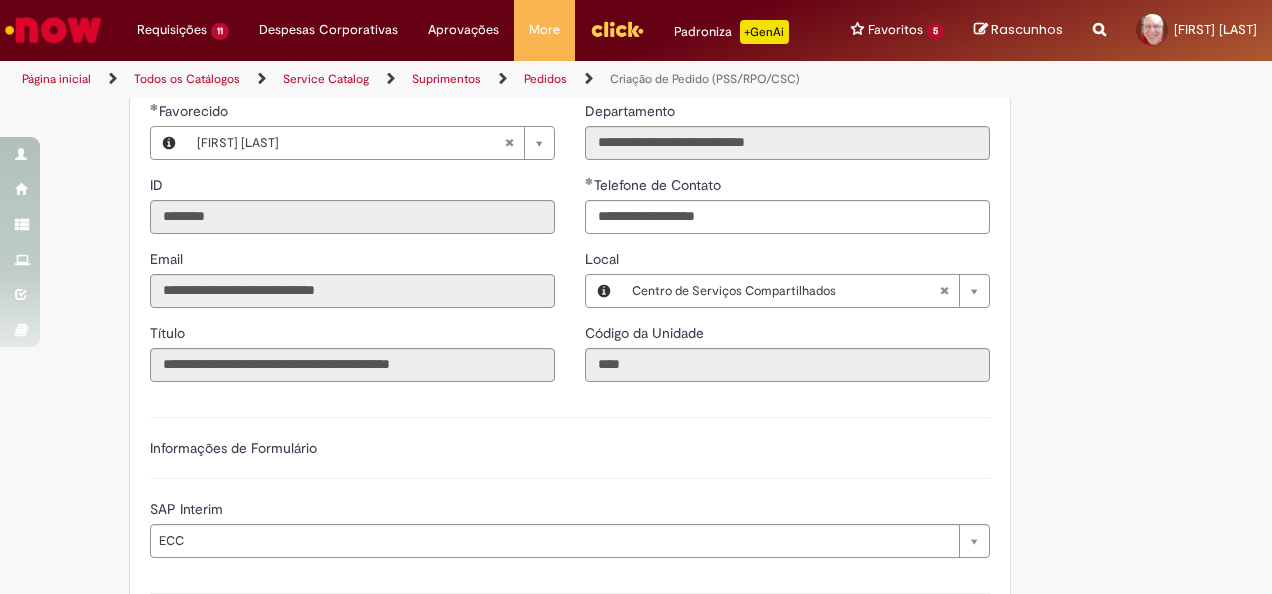 scroll, scrollTop: 900, scrollLeft: 0, axis: vertical 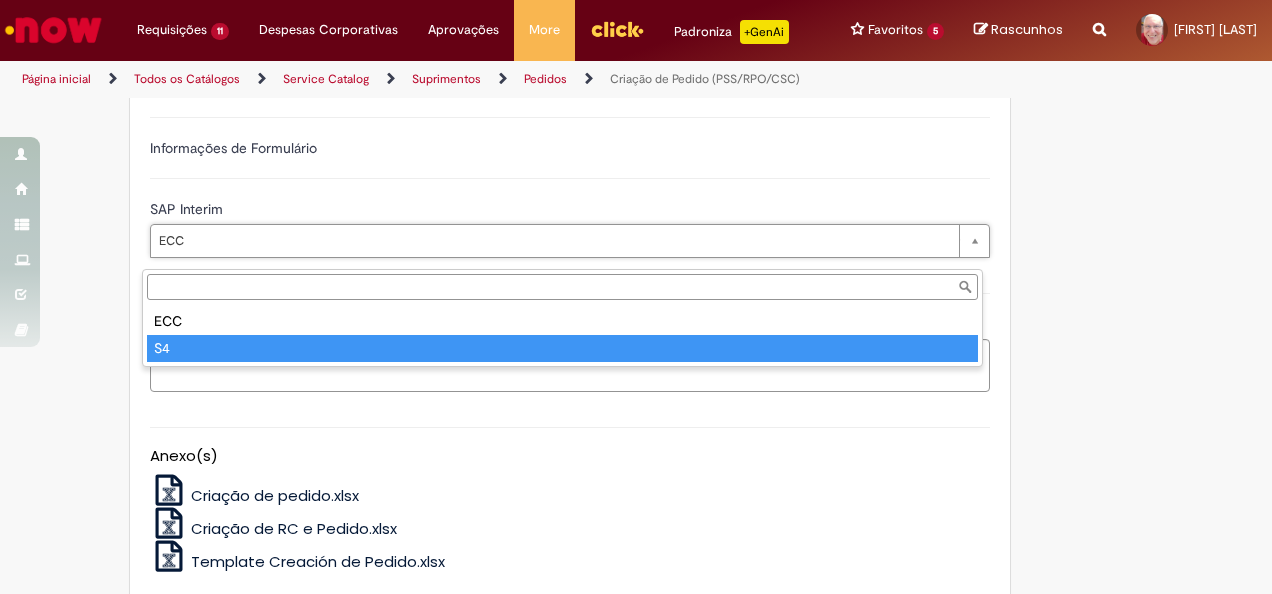 type on "**" 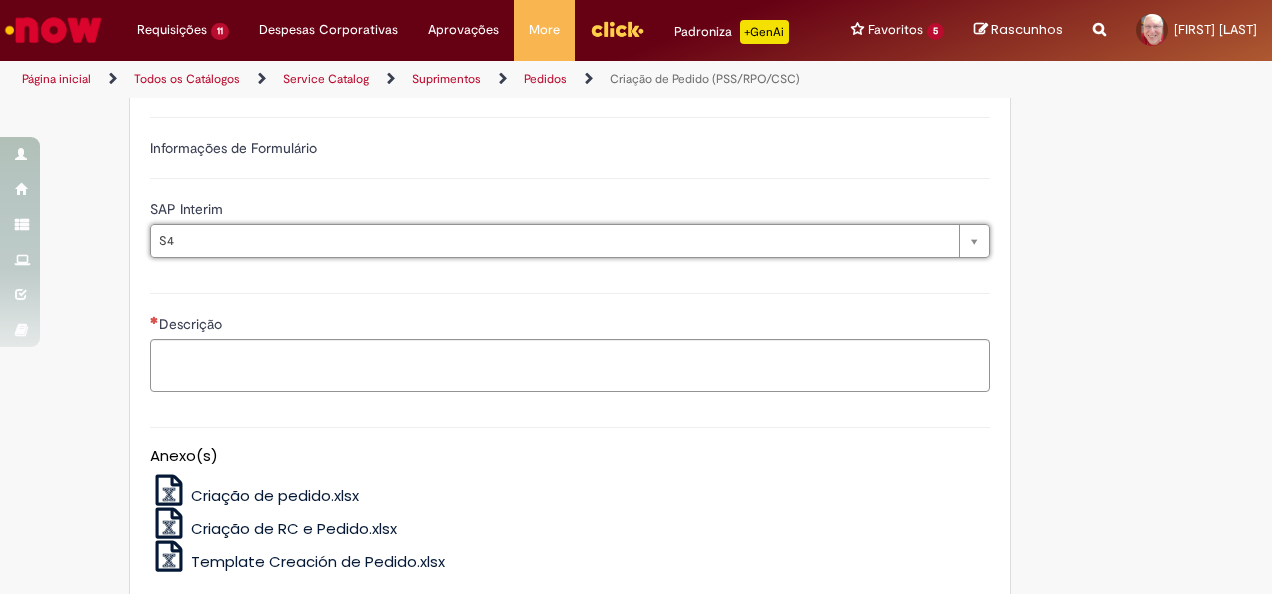 scroll, scrollTop: 0, scrollLeft: 15, axis: horizontal 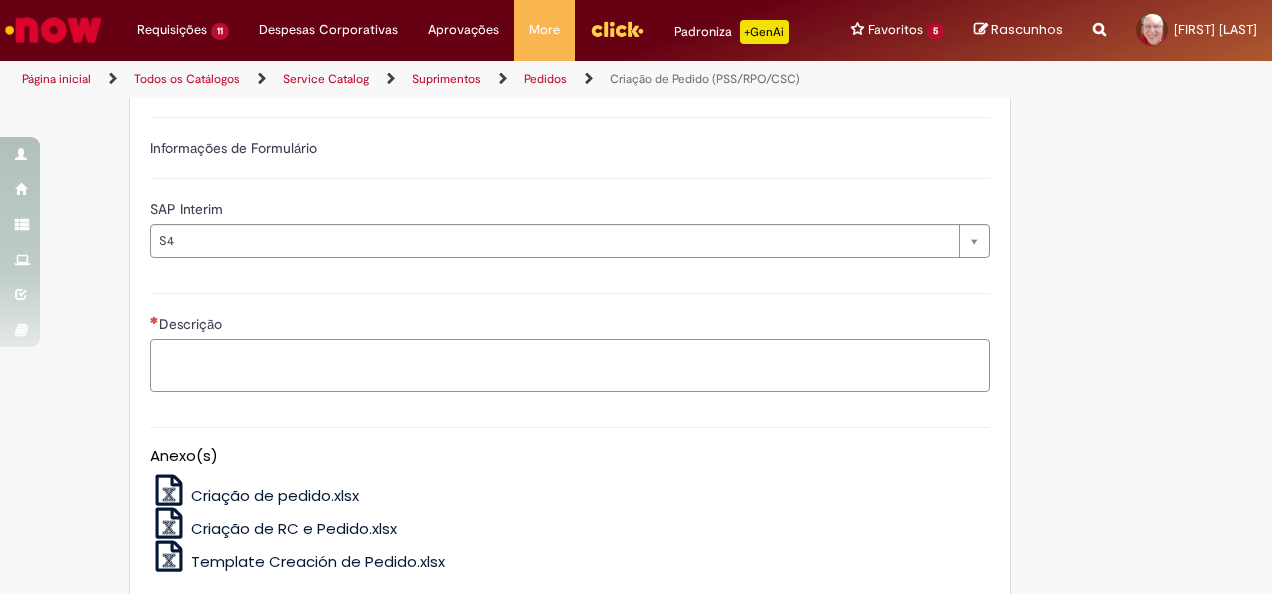 click on "Descrição" at bounding box center (570, 365) 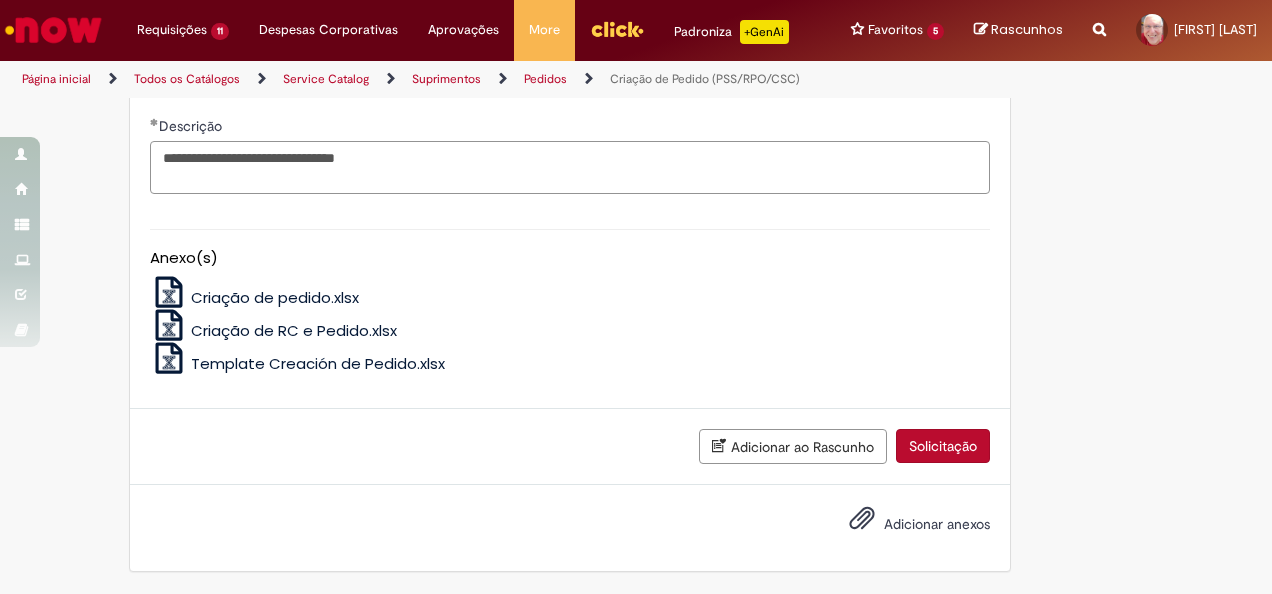 scroll, scrollTop: 1110, scrollLeft: 0, axis: vertical 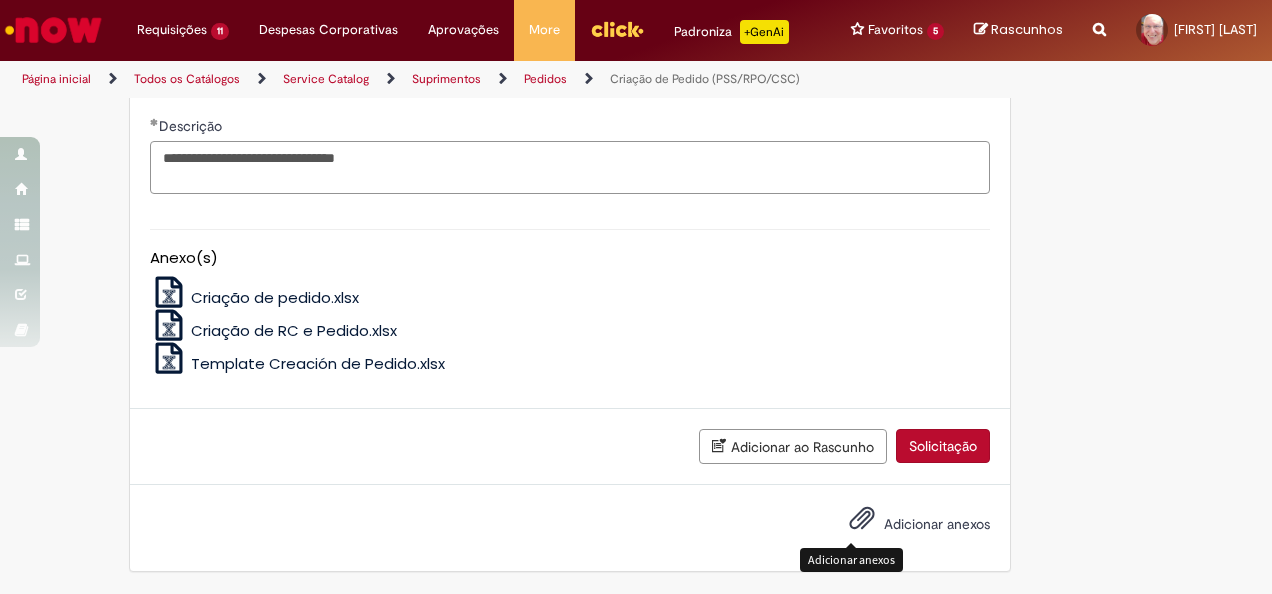 type on "**********" 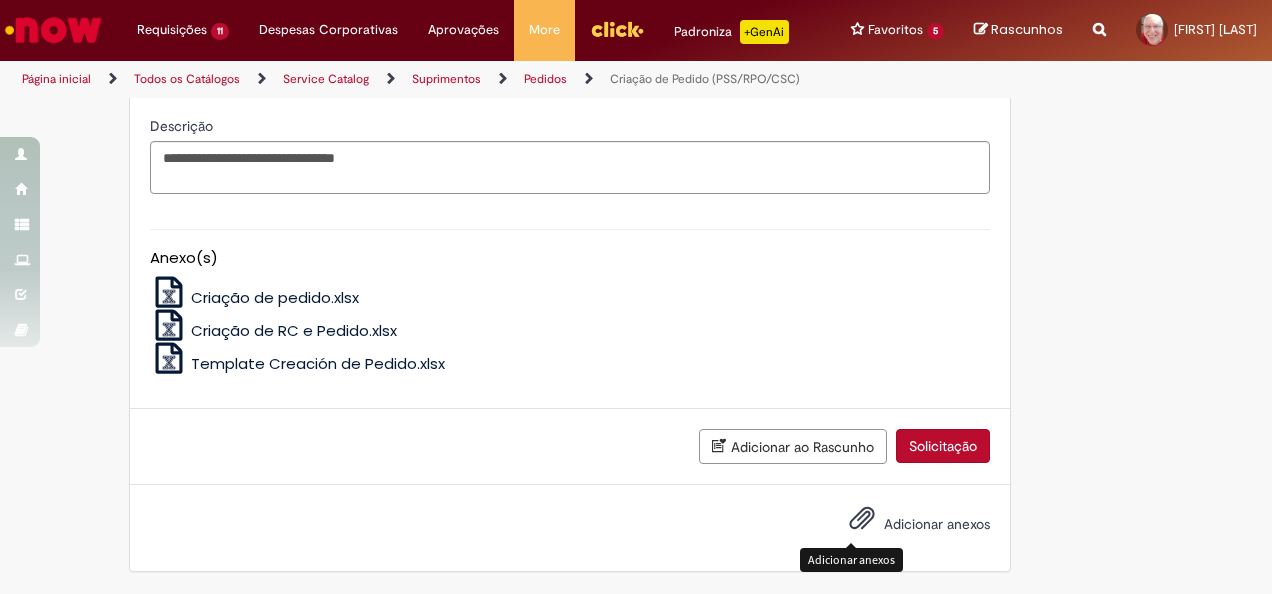 click at bounding box center (862, 519) 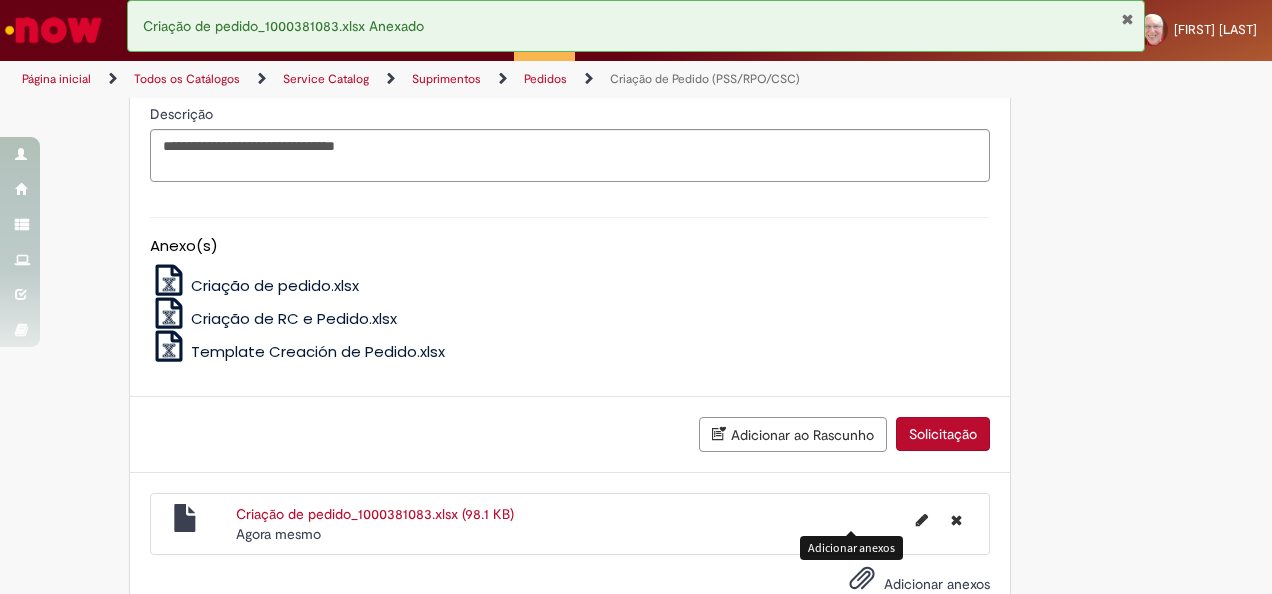 click on "Solicitação" at bounding box center [943, 434] 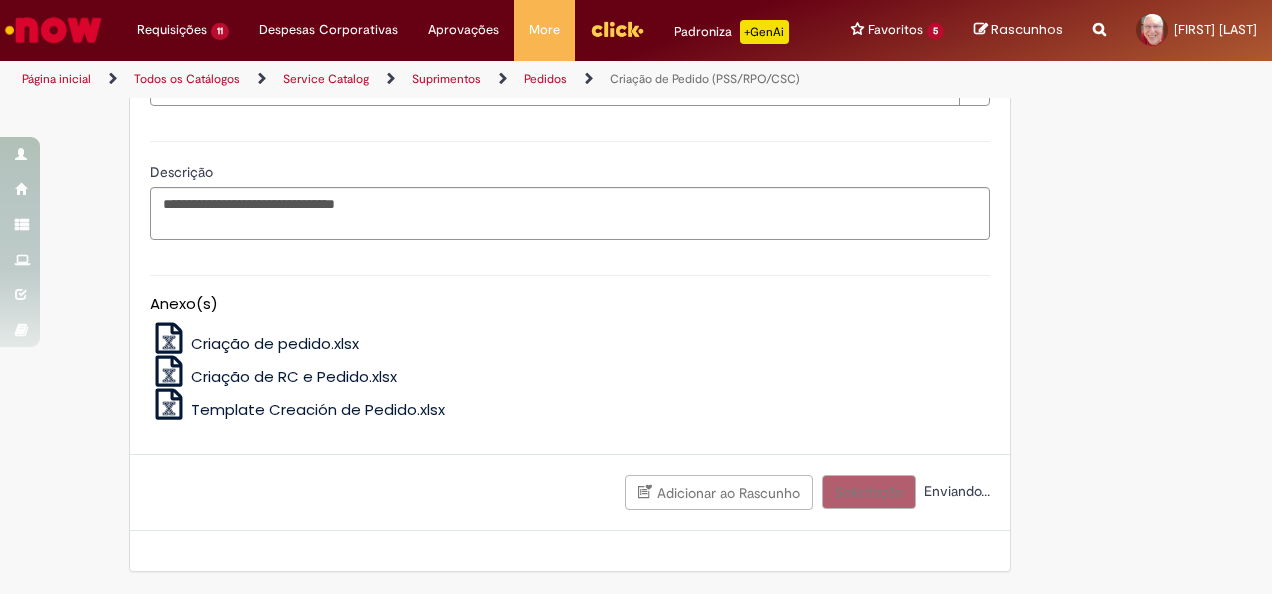 scroll, scrollTop: 1064, scrollLeft: 0, axis: vertical 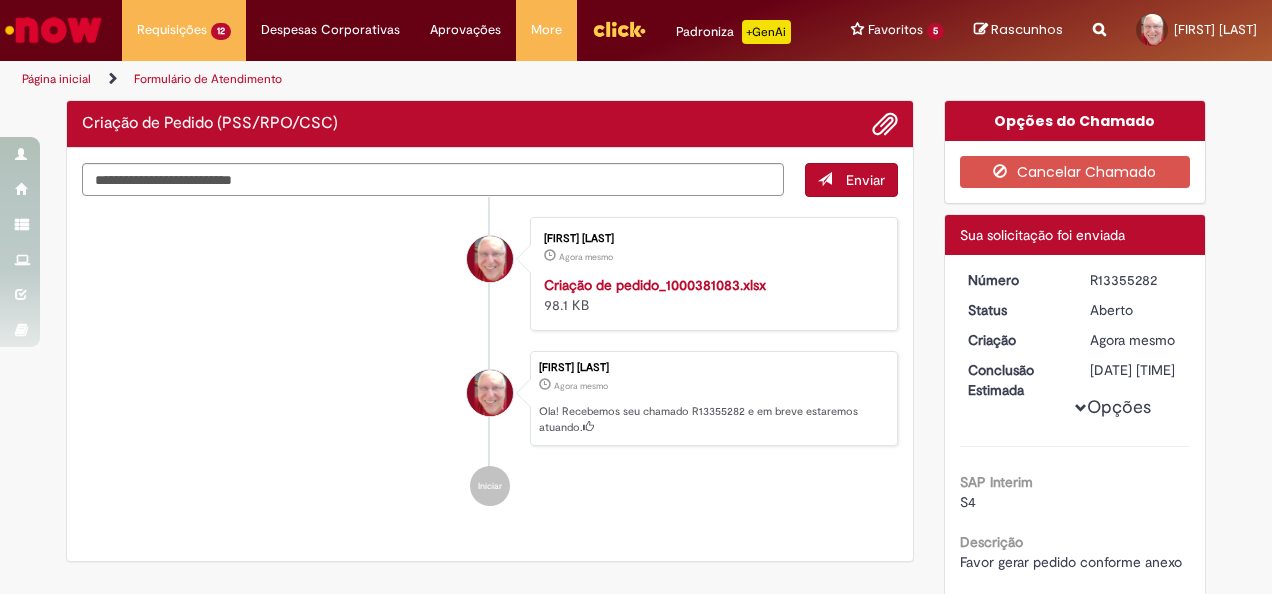 click on "R13355282" at bounding box center (1136, 280) 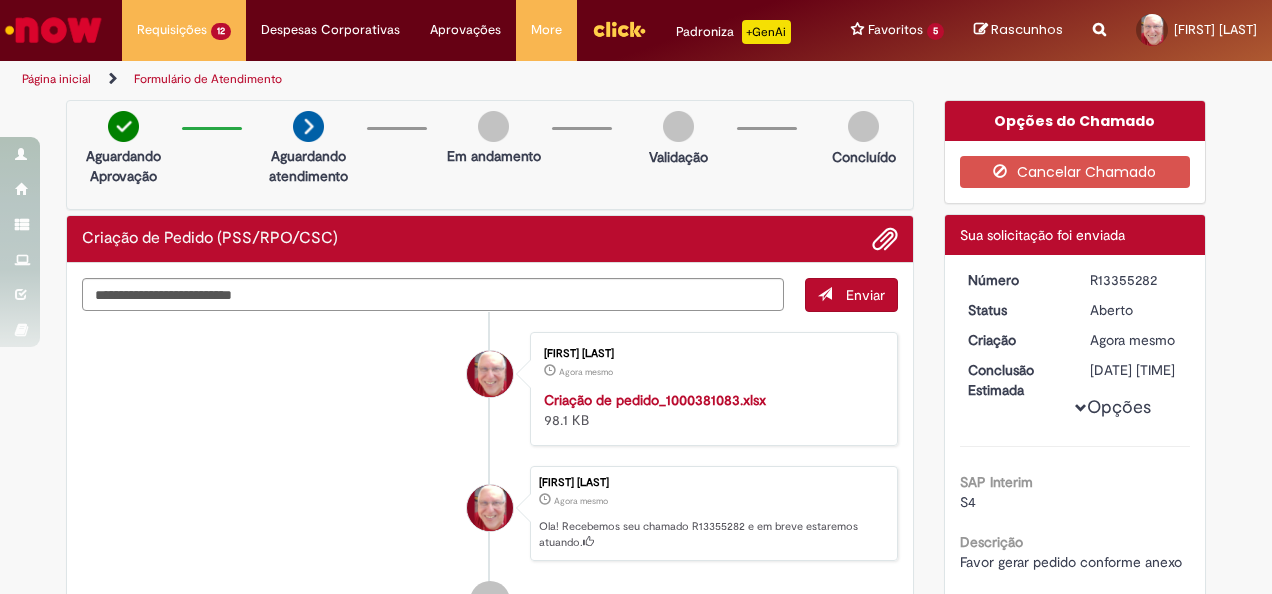 copy on "R13355282" 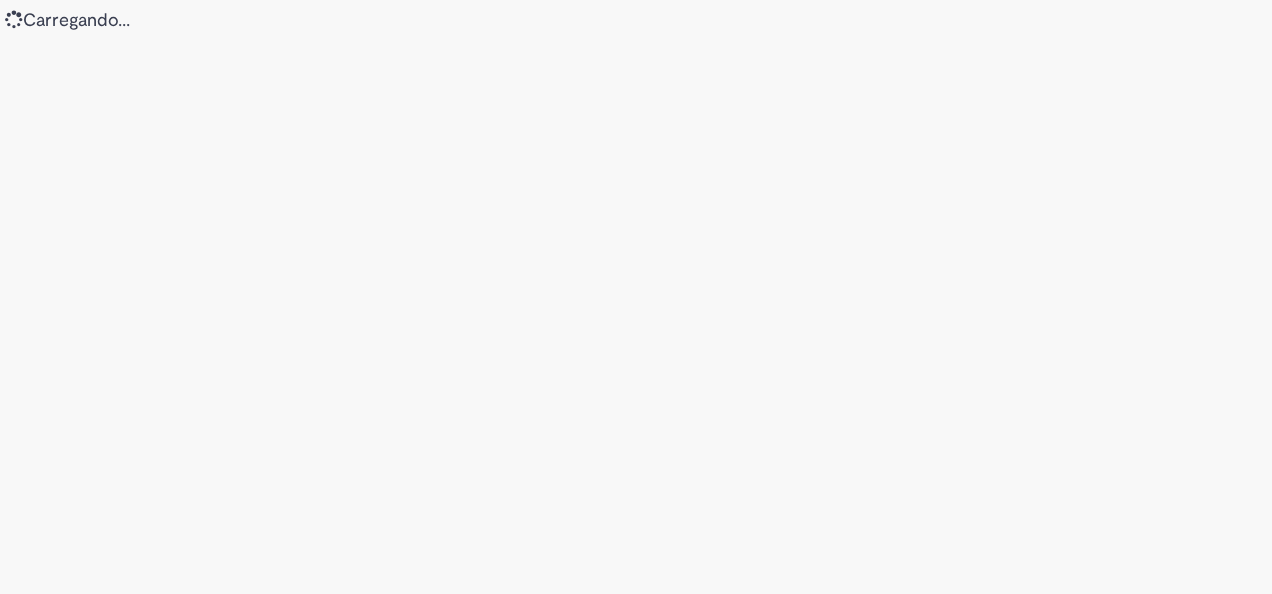 scroll, scrollTop: 0, scrollLeft: 0, axis: both 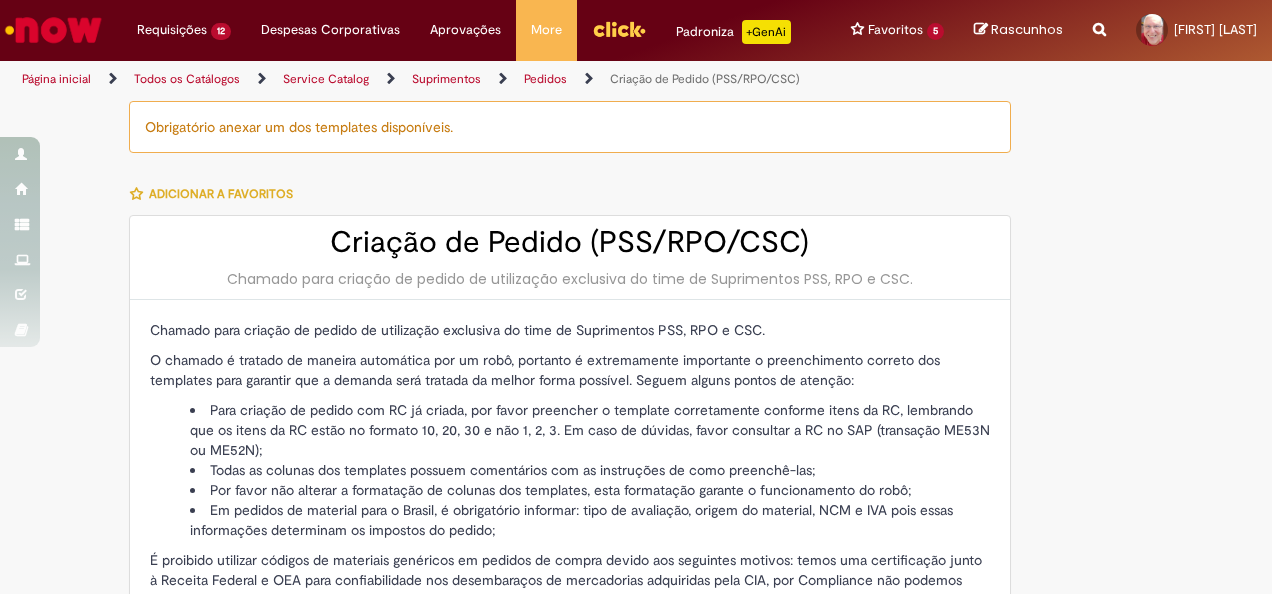 type on "********" 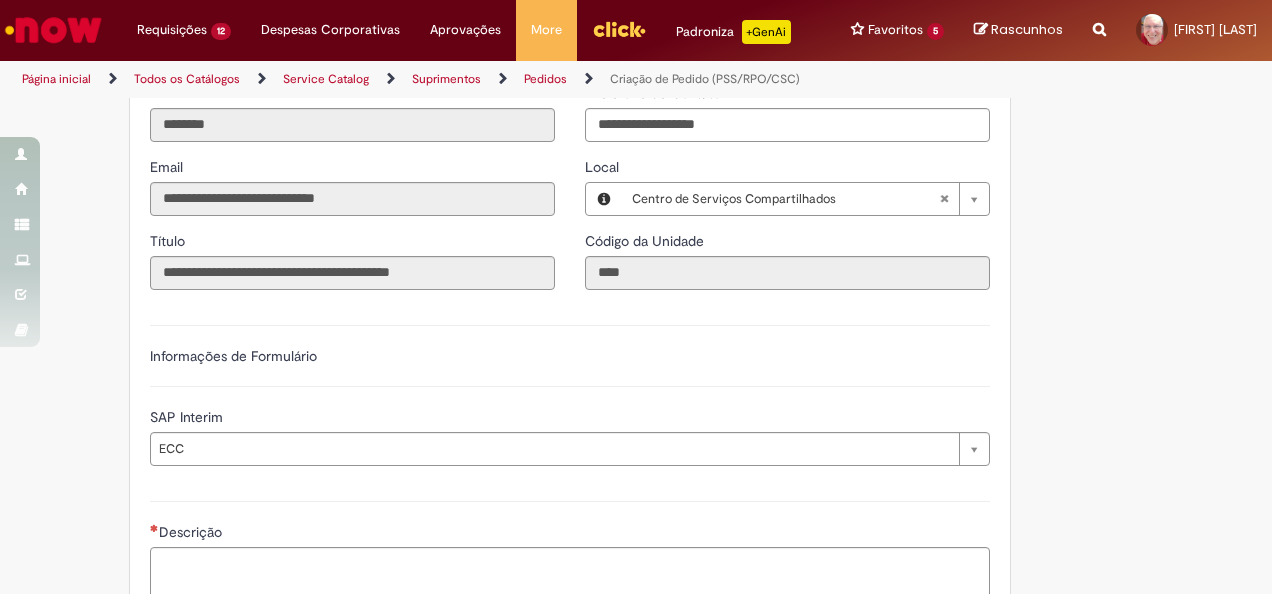 scroll, scrollTop: 700, scrollLeft: 0, axis: vertical 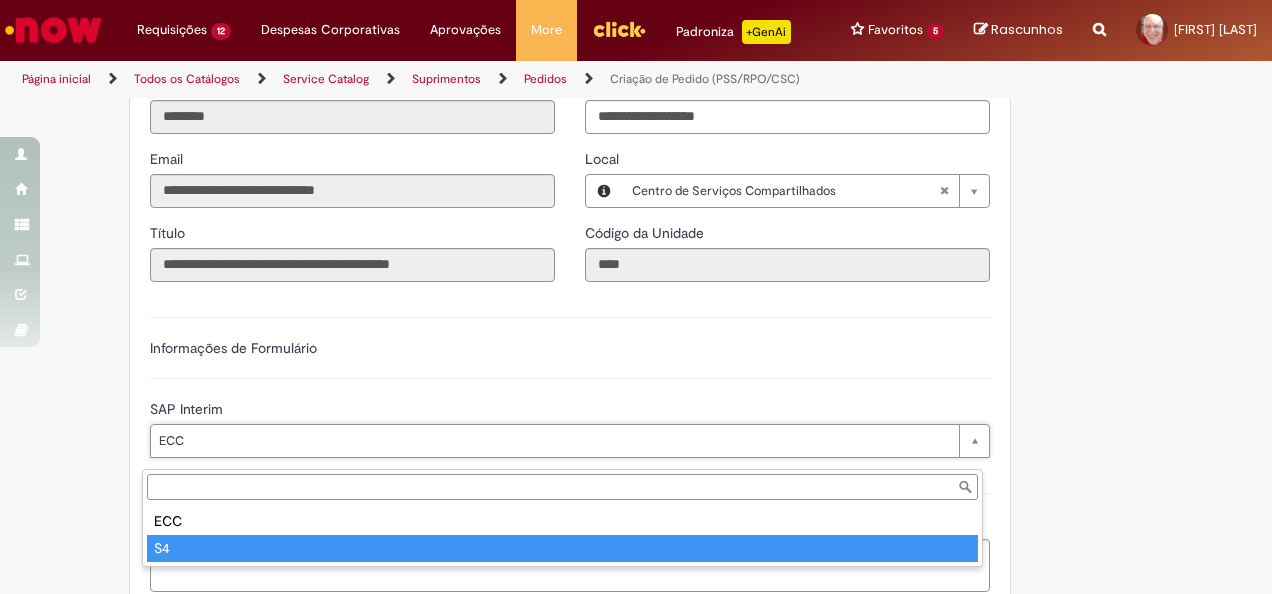 type on "**" 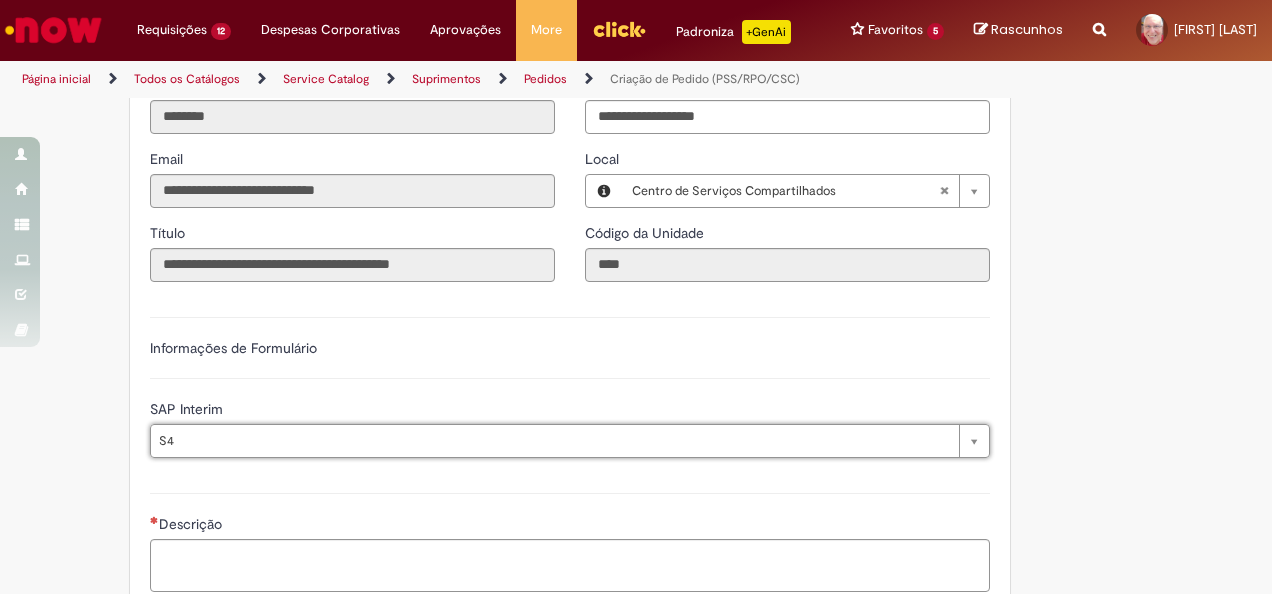 scroll, scrollTop: 0, scrollLeft: 15, axis: horizontal 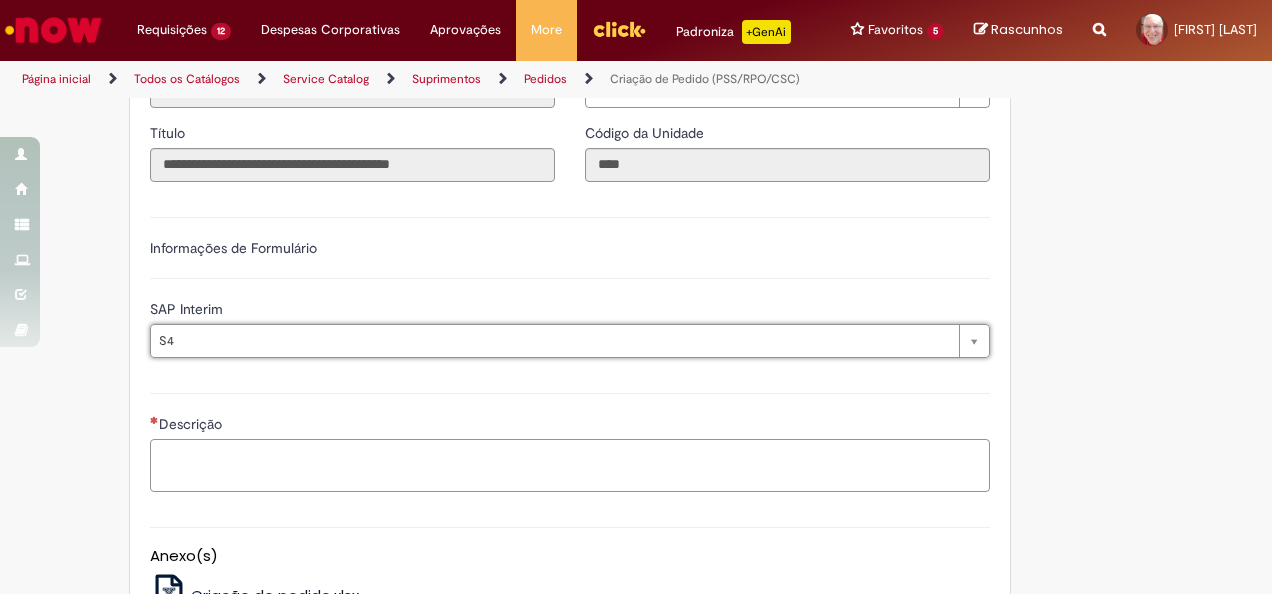 click on "Descrição" at bounding box center [570, 465] 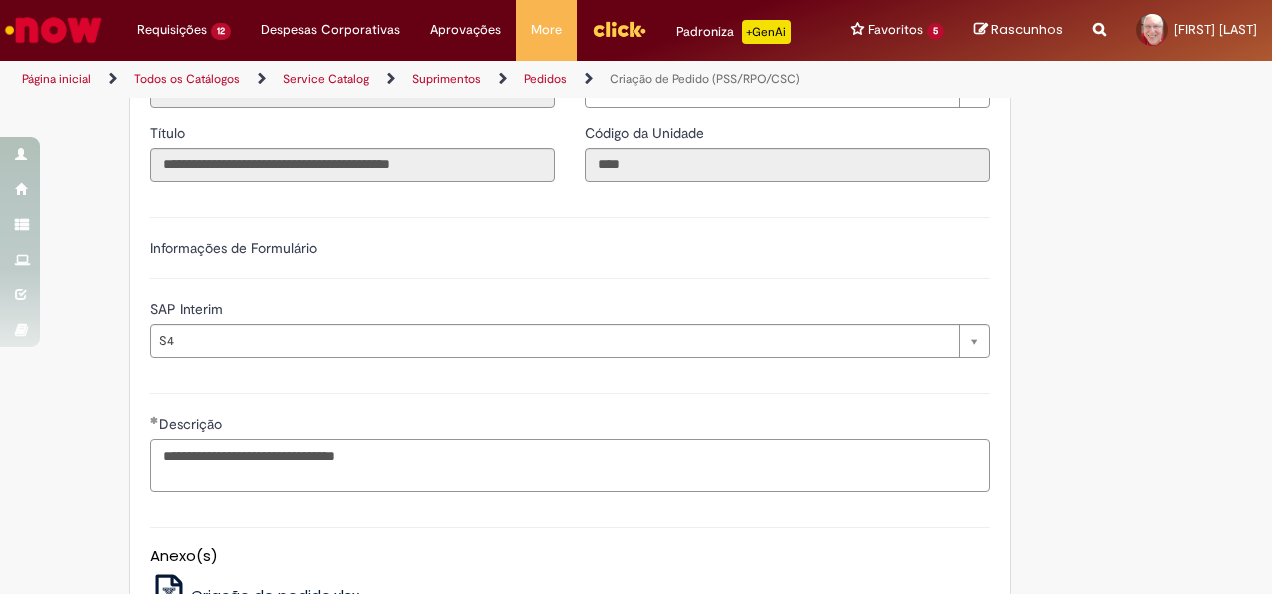 type on "**********" 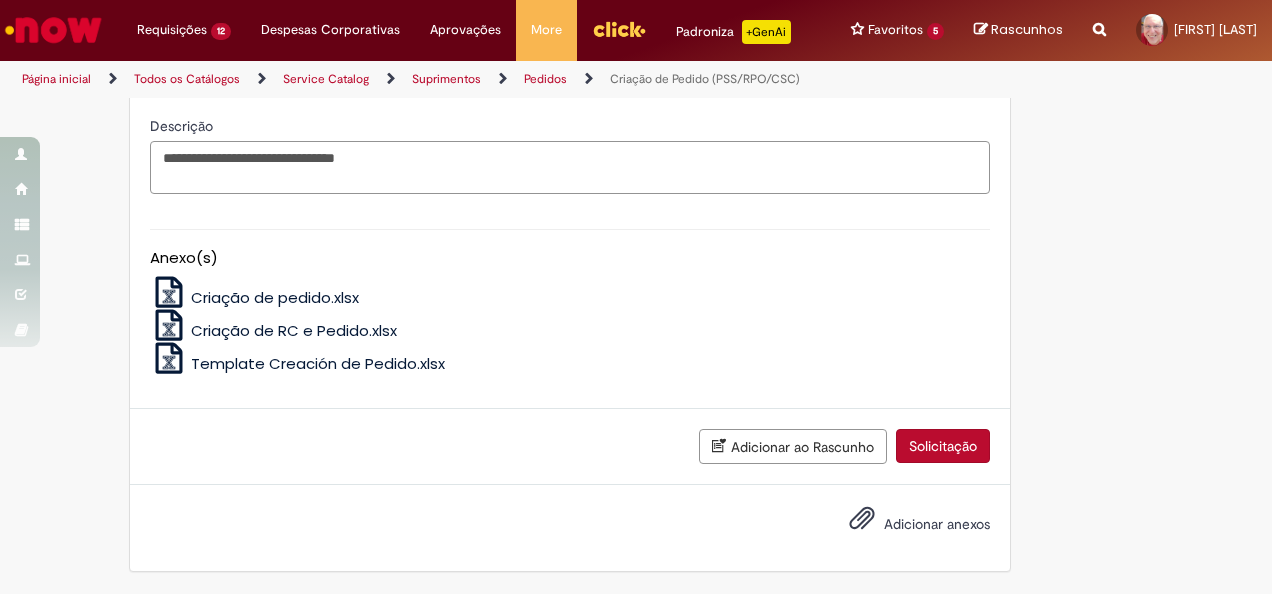 scroll, scrollTop: 1110, scrollLeft: 0, axis: vertical 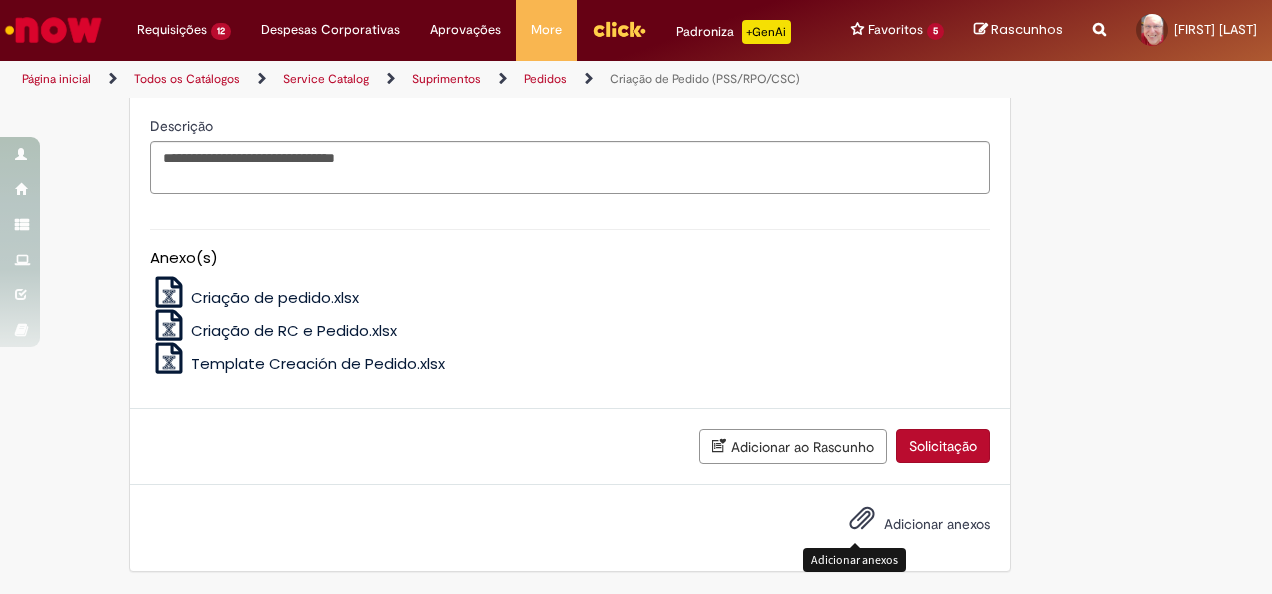 click at bounding box center (862, 519) 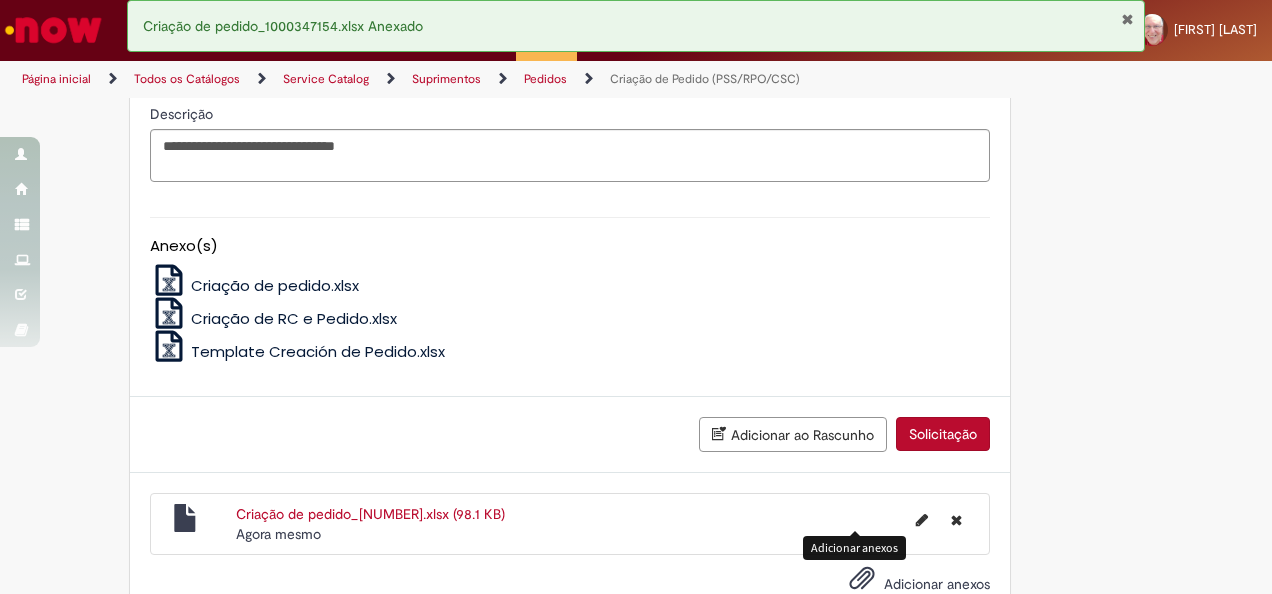 click on "Solicitação" at bounding box center [943, 434] 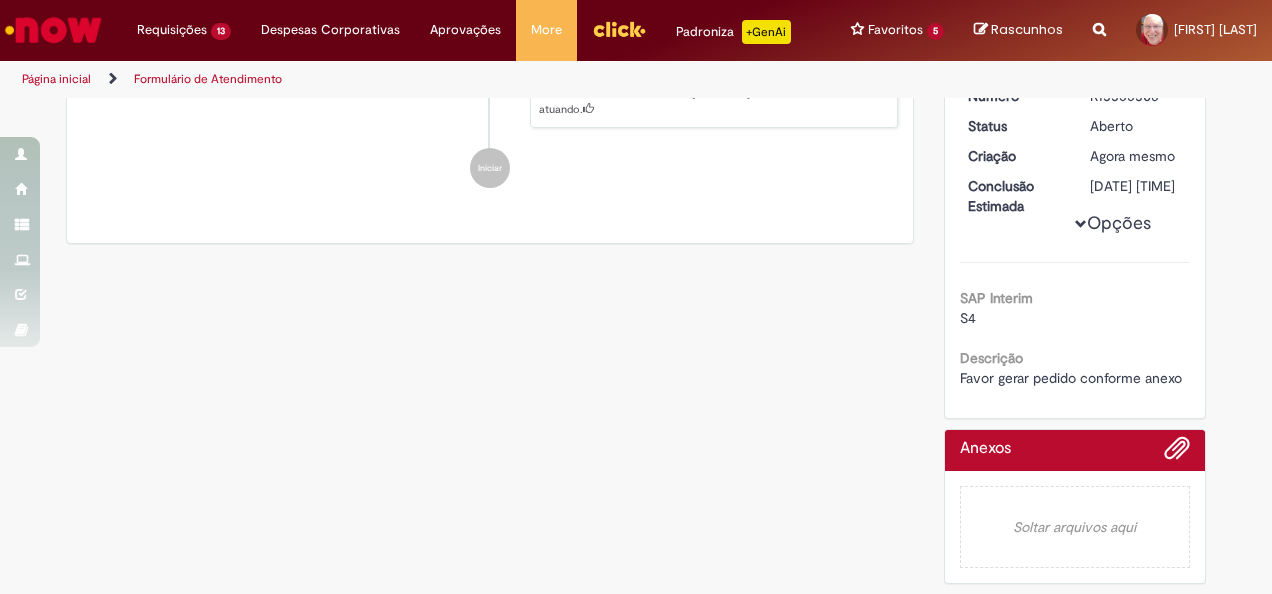 scroll, scrollTop: 0, scrollLeft: 0, axis: both 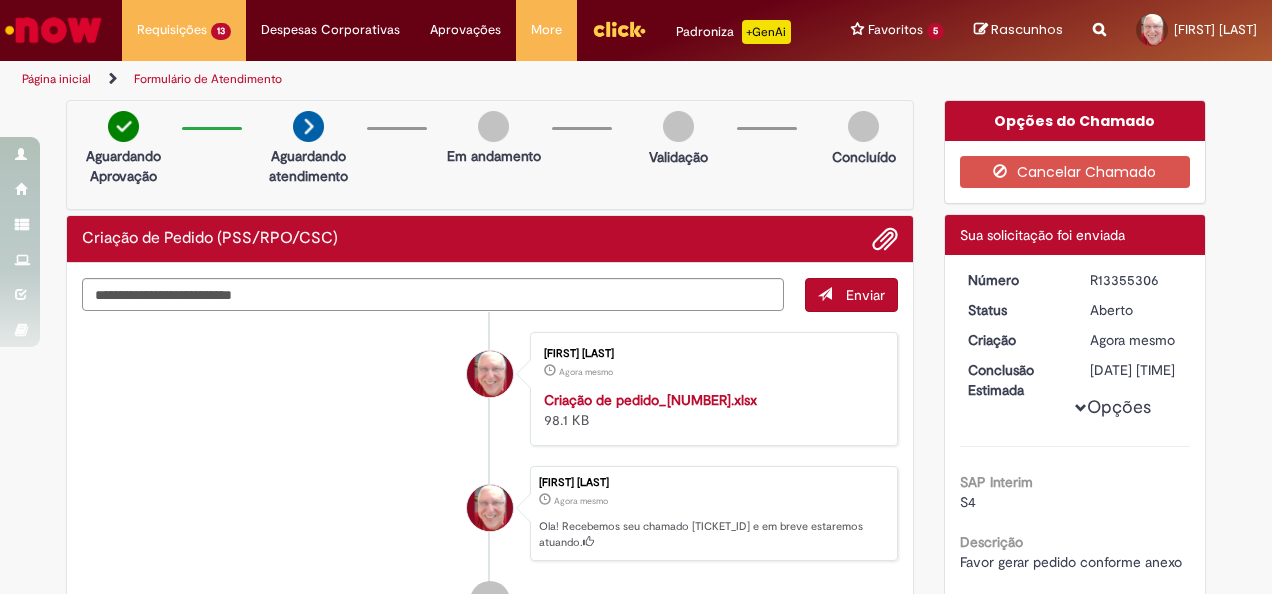 click on "R13355306" at bounding box center (1136, 280) 